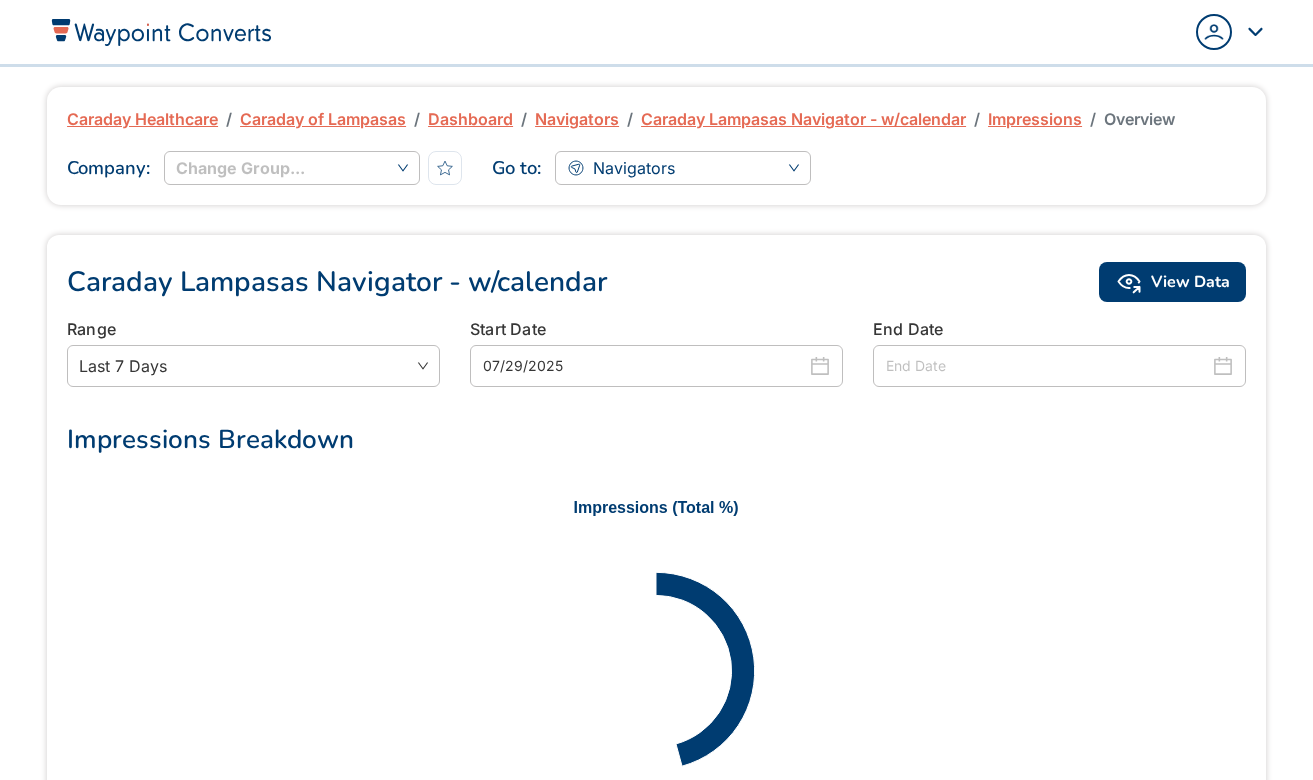 scroll, scrollTop: 0, scrollLeft: 0, axis: both 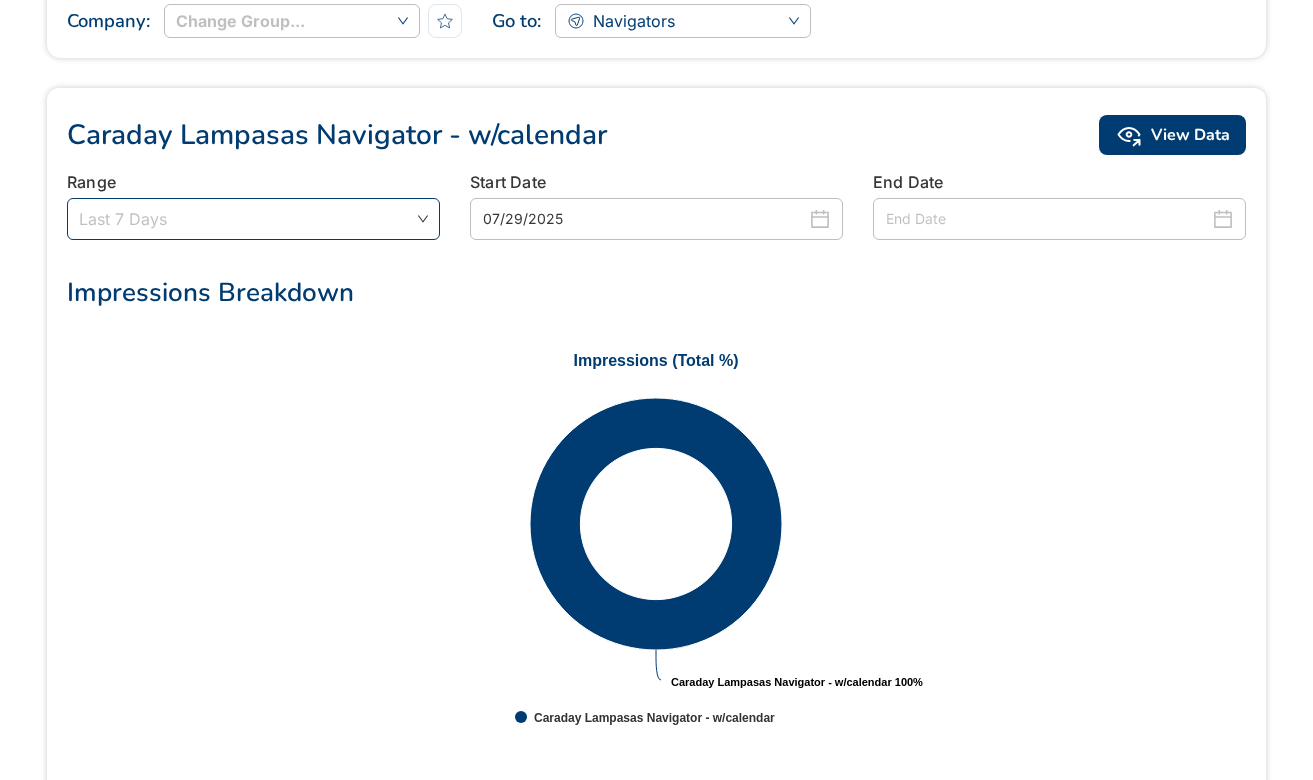 click on "Last 7 Days" at bounding box center (253, 219) 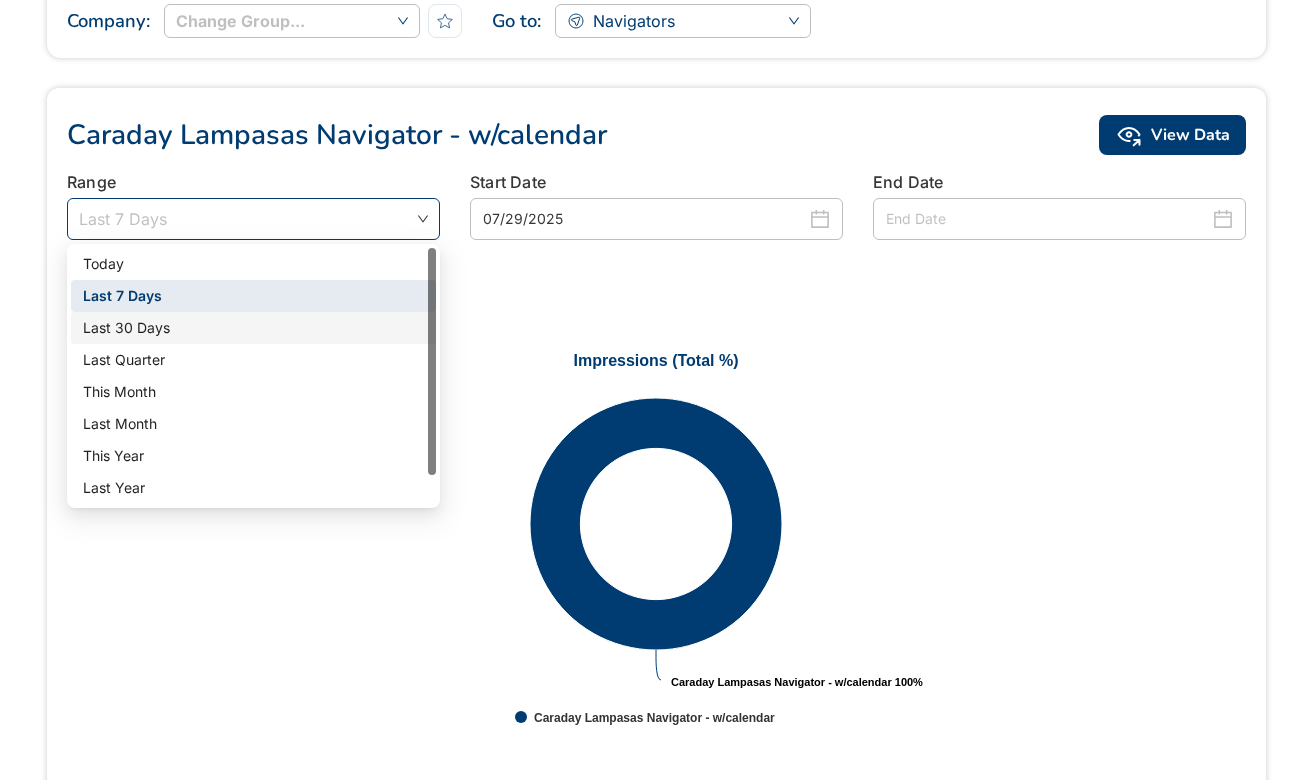click on "Last 30 Days" at bounding box center [253, 328] 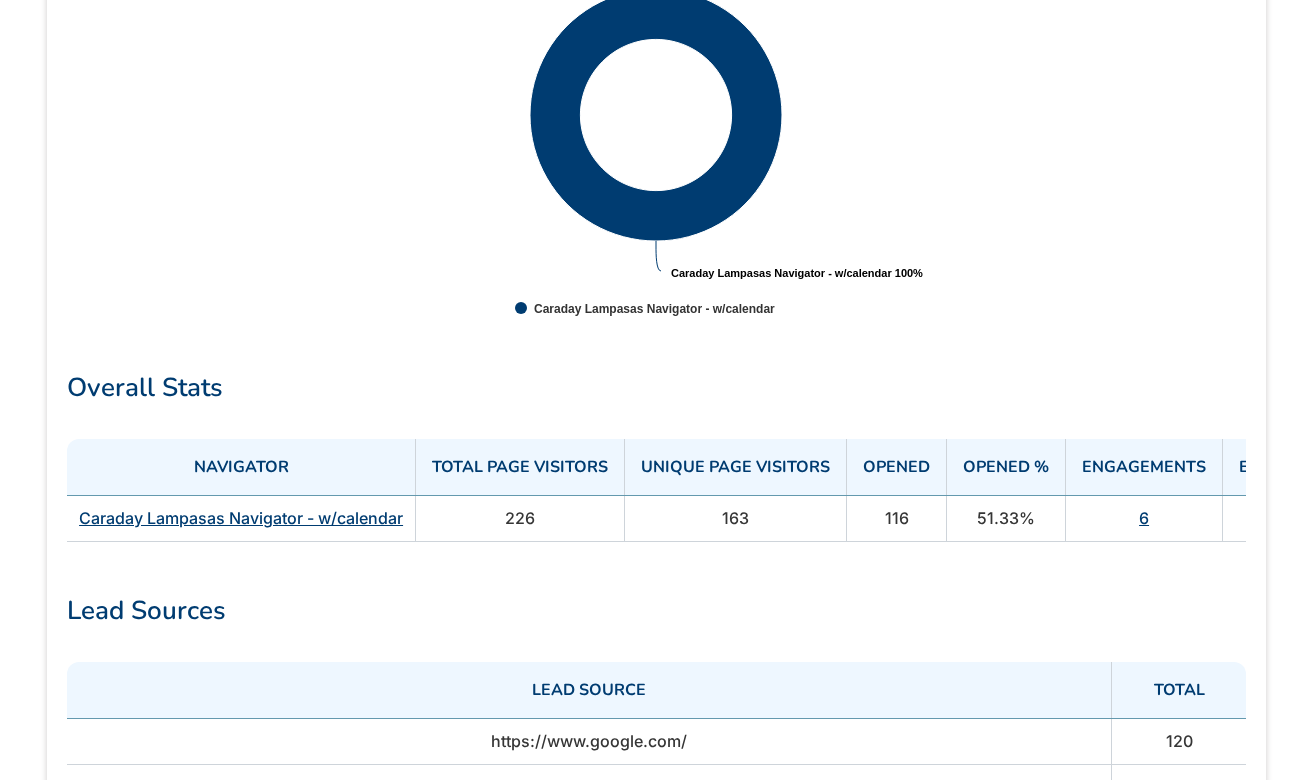 scroll, scrollTop: 641, scrollLeft: 0, axis: vertical 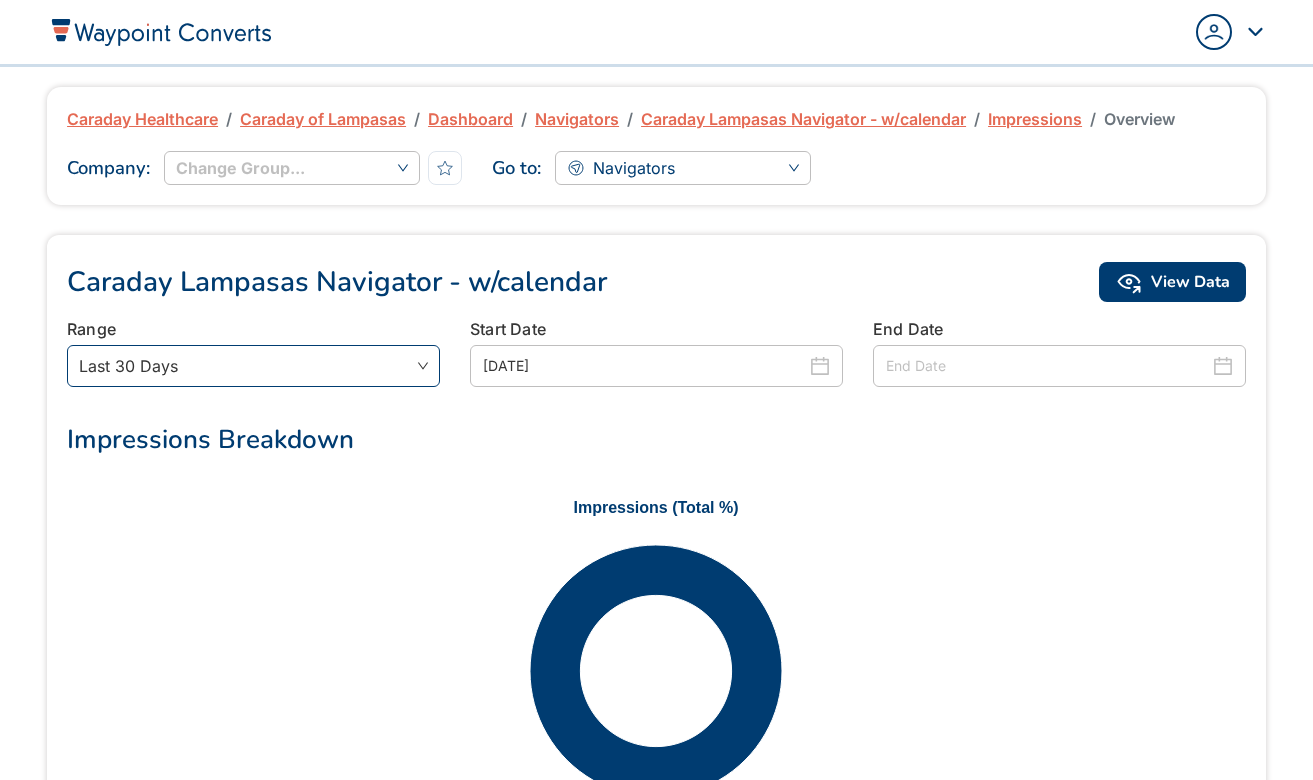 click on "Range Last 30 Days Last 30 Days" at bounding box center (253, 360) 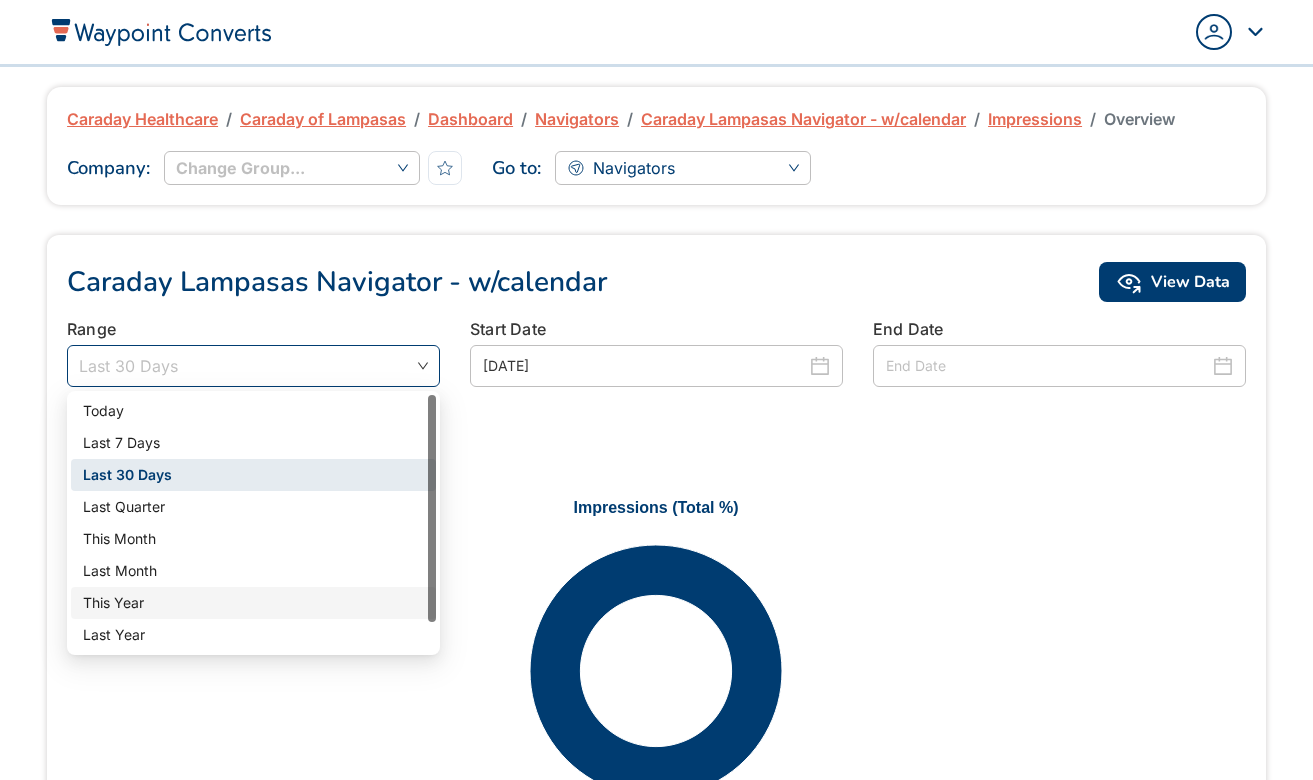click on "This Year" at bounding box center [253, 603] 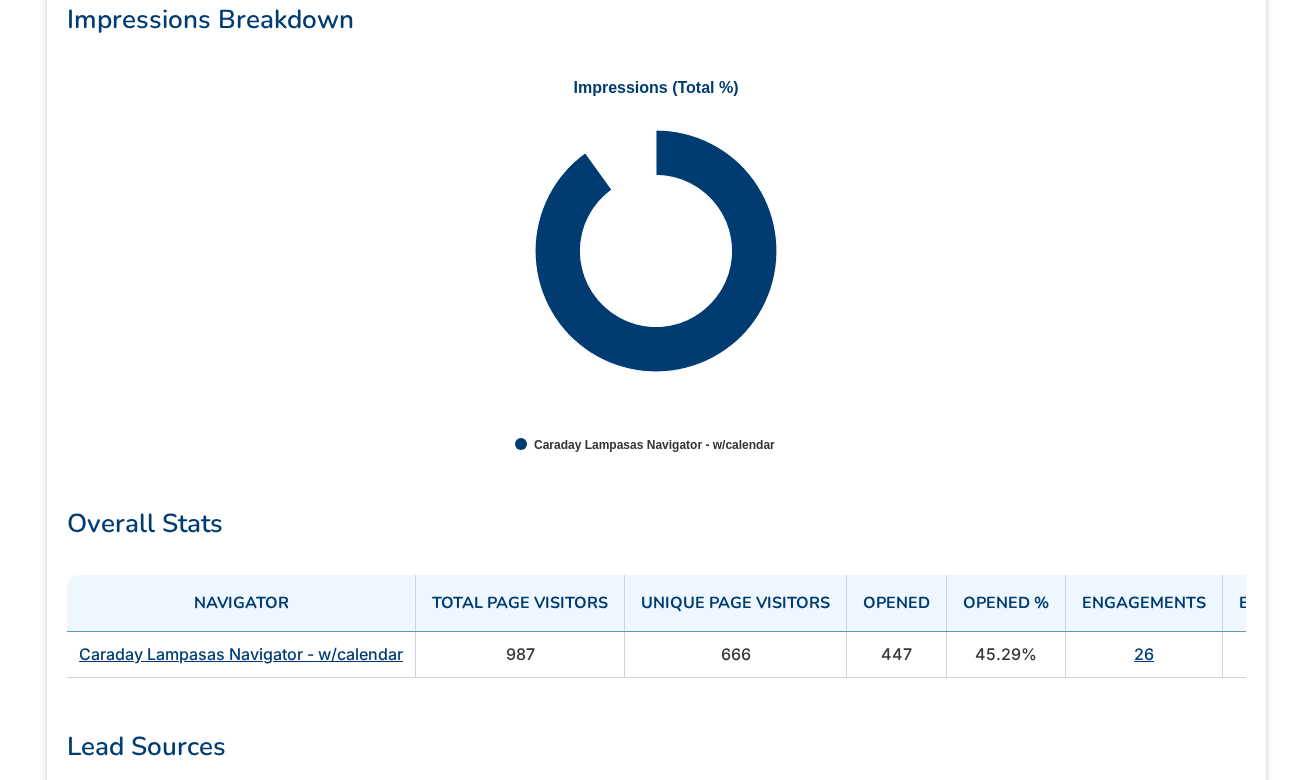 scroll, scrollTop: 563, scrollLeft: 0, axis: vertical 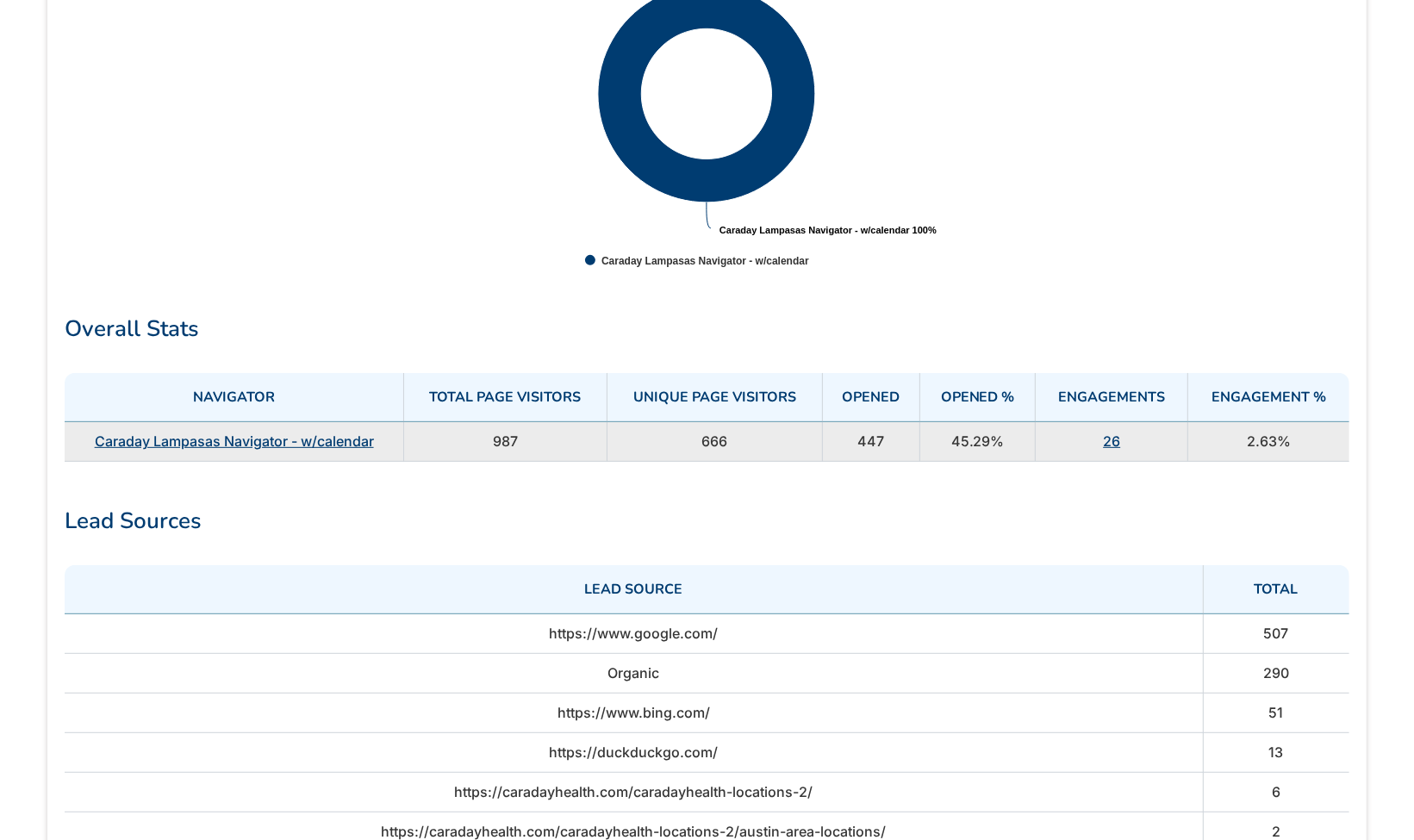 click on "26" at bounding box center [1112, 441] 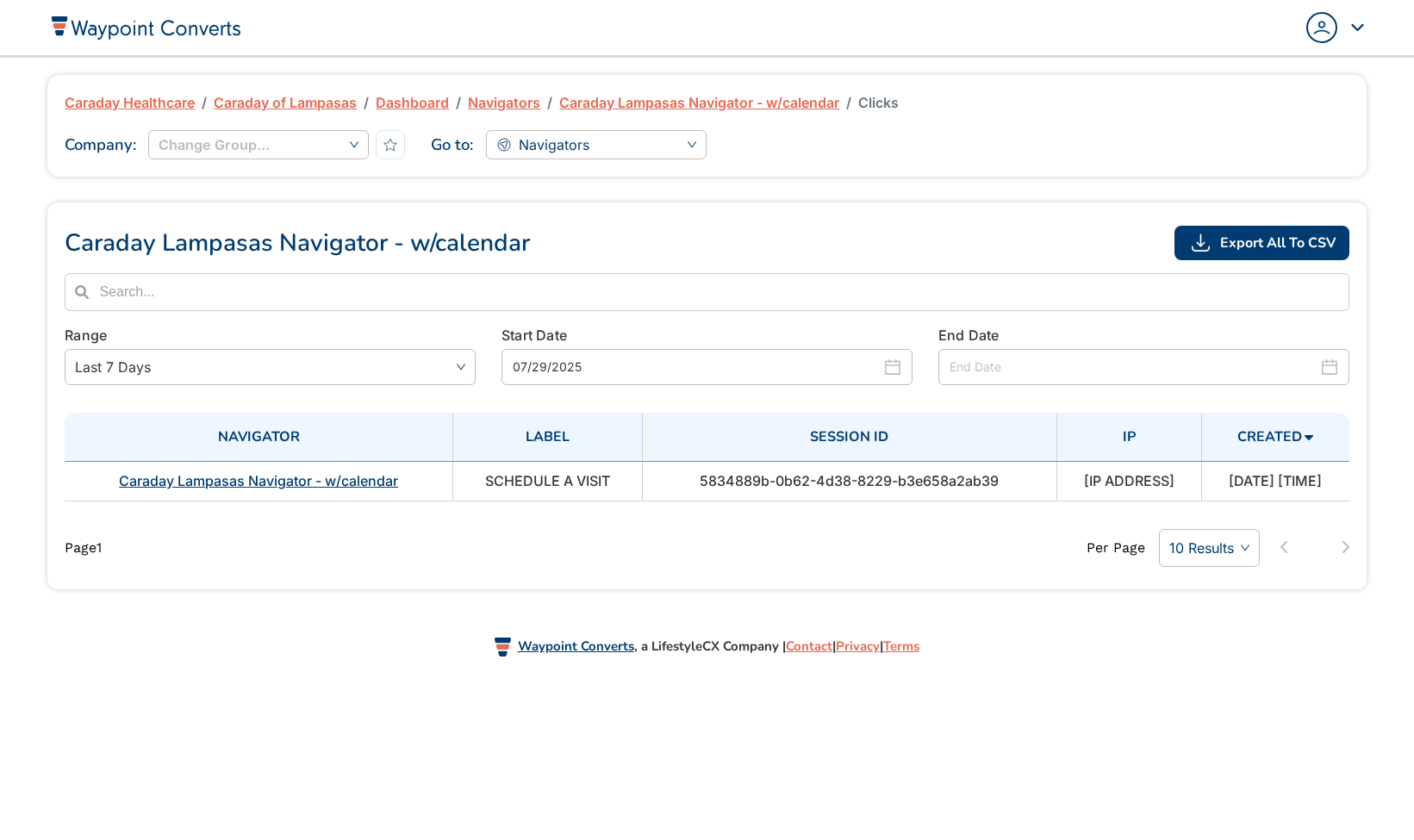 scroll, scrollTop: 0, scrollLeft: 0, axis: both 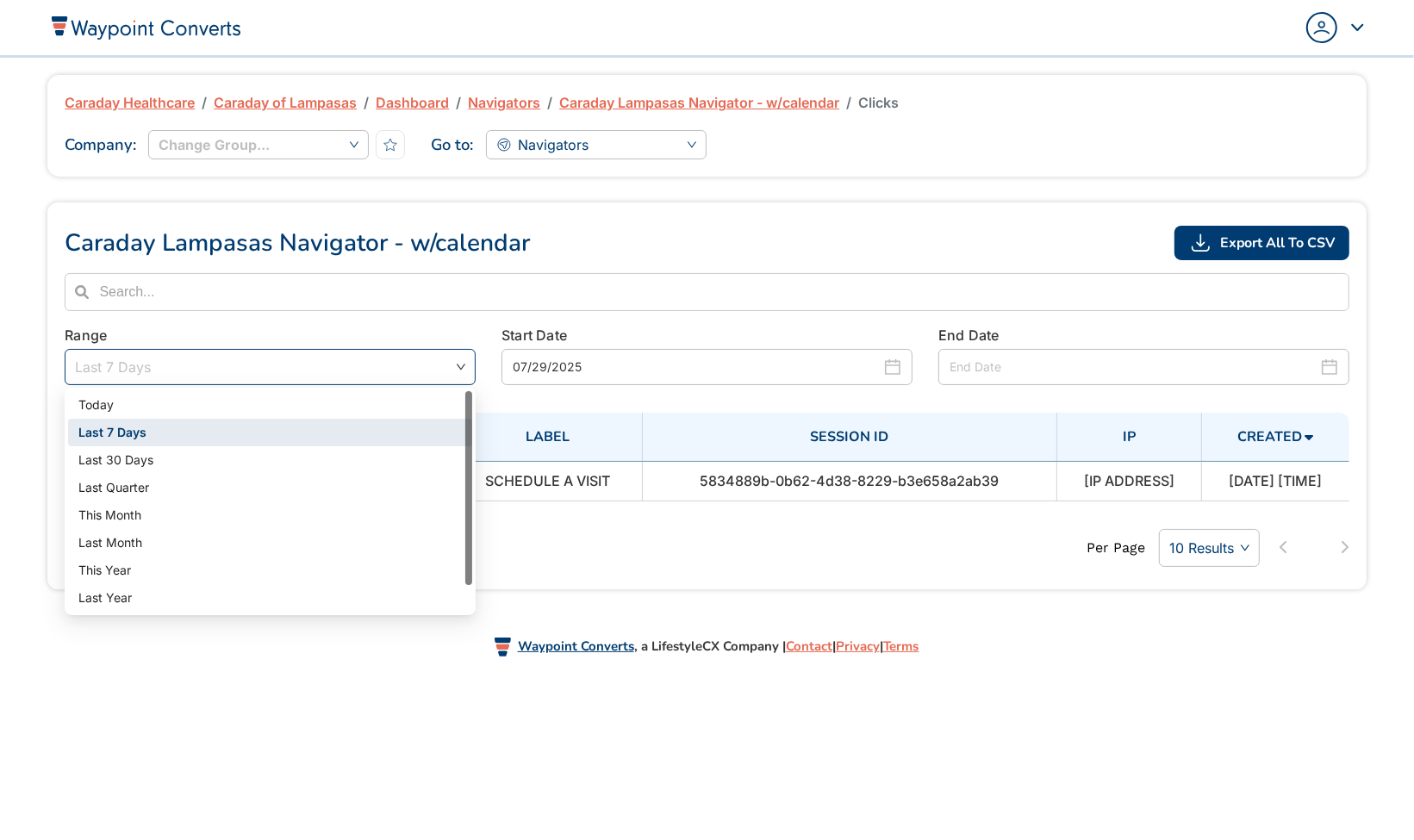 click on "Last 7 Days" at bounding box center (270, 367) 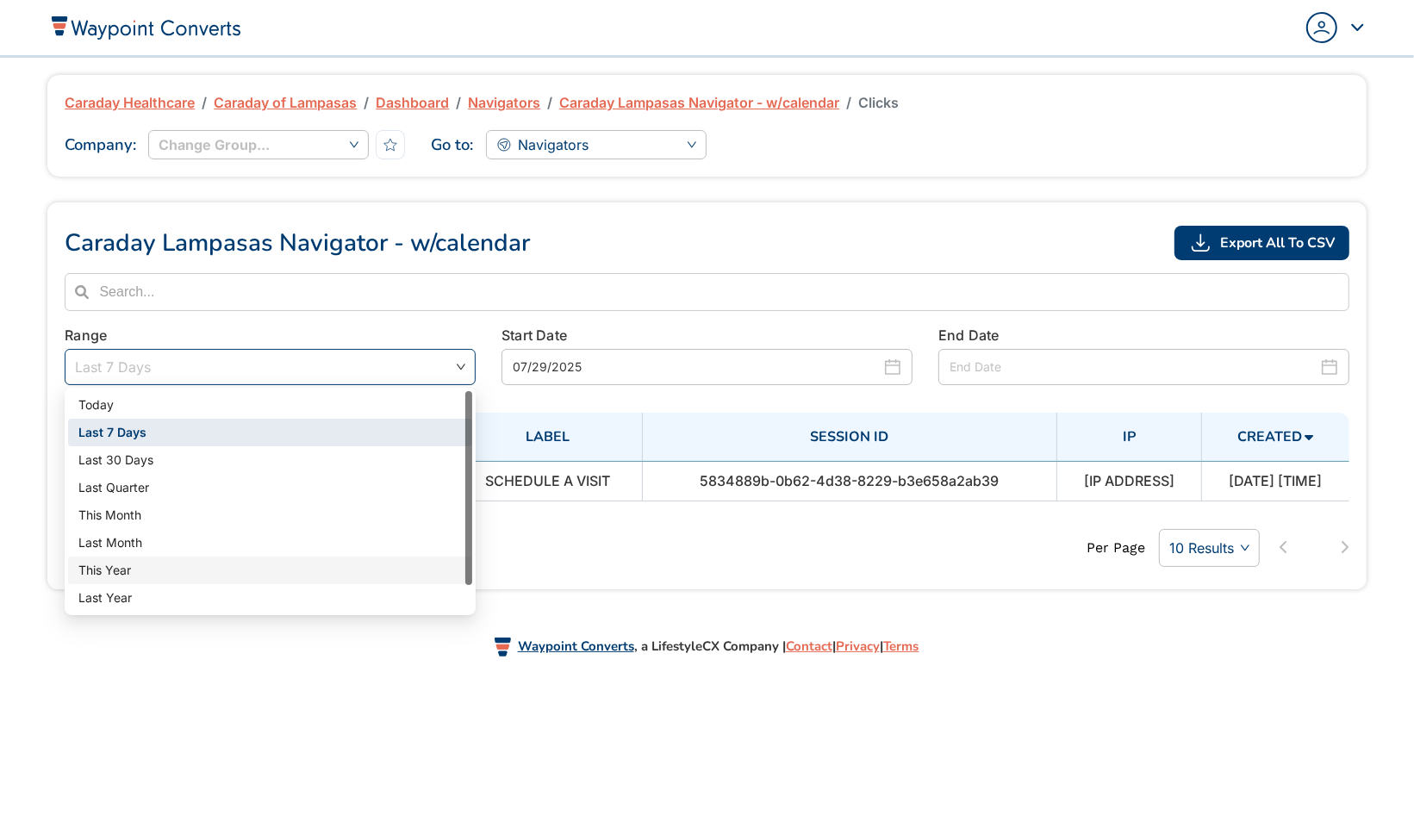 click on "This Year" at bounding box center (270, 570) 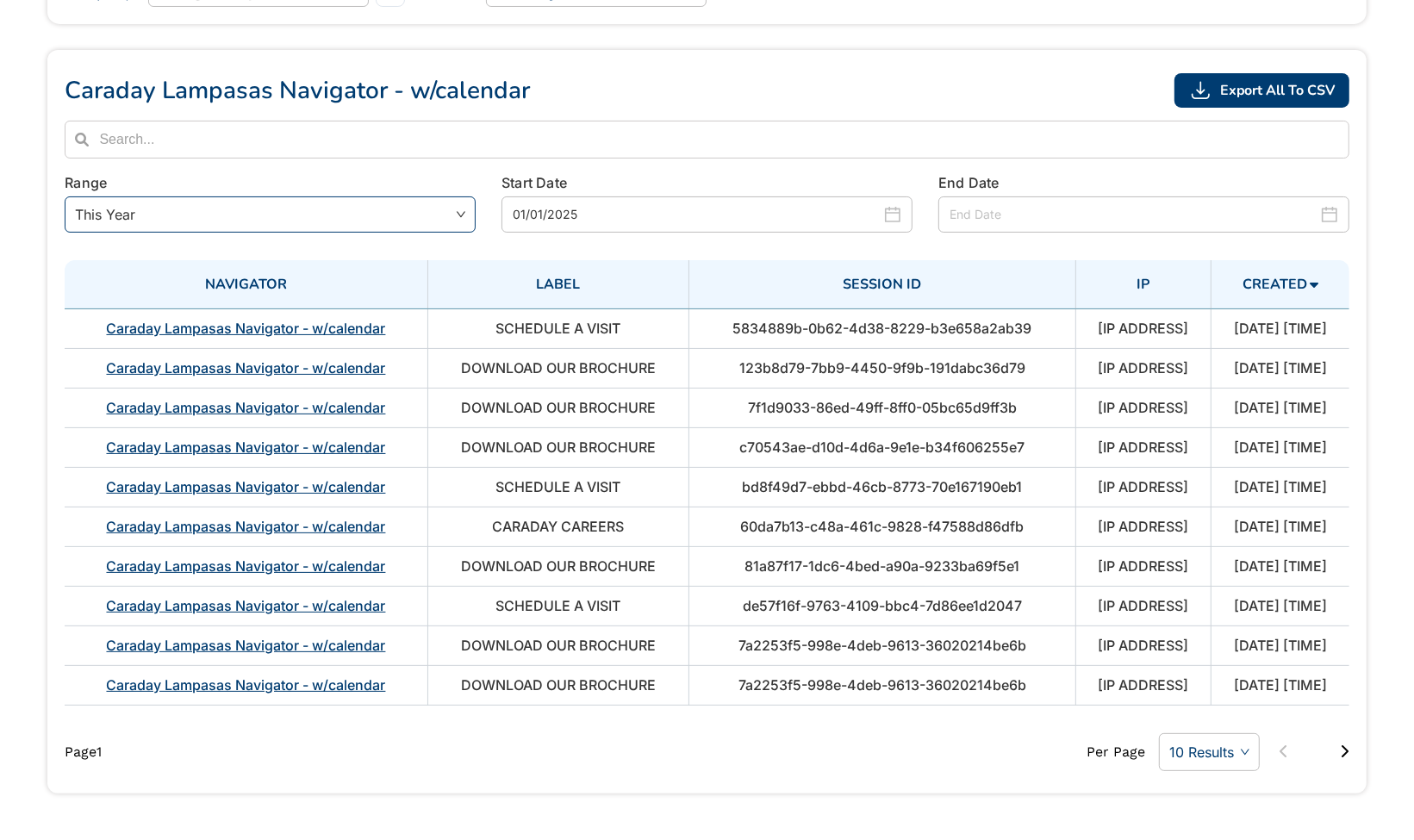scroll, scrollTop: 198, scrollLeft: 0, axis: vertical 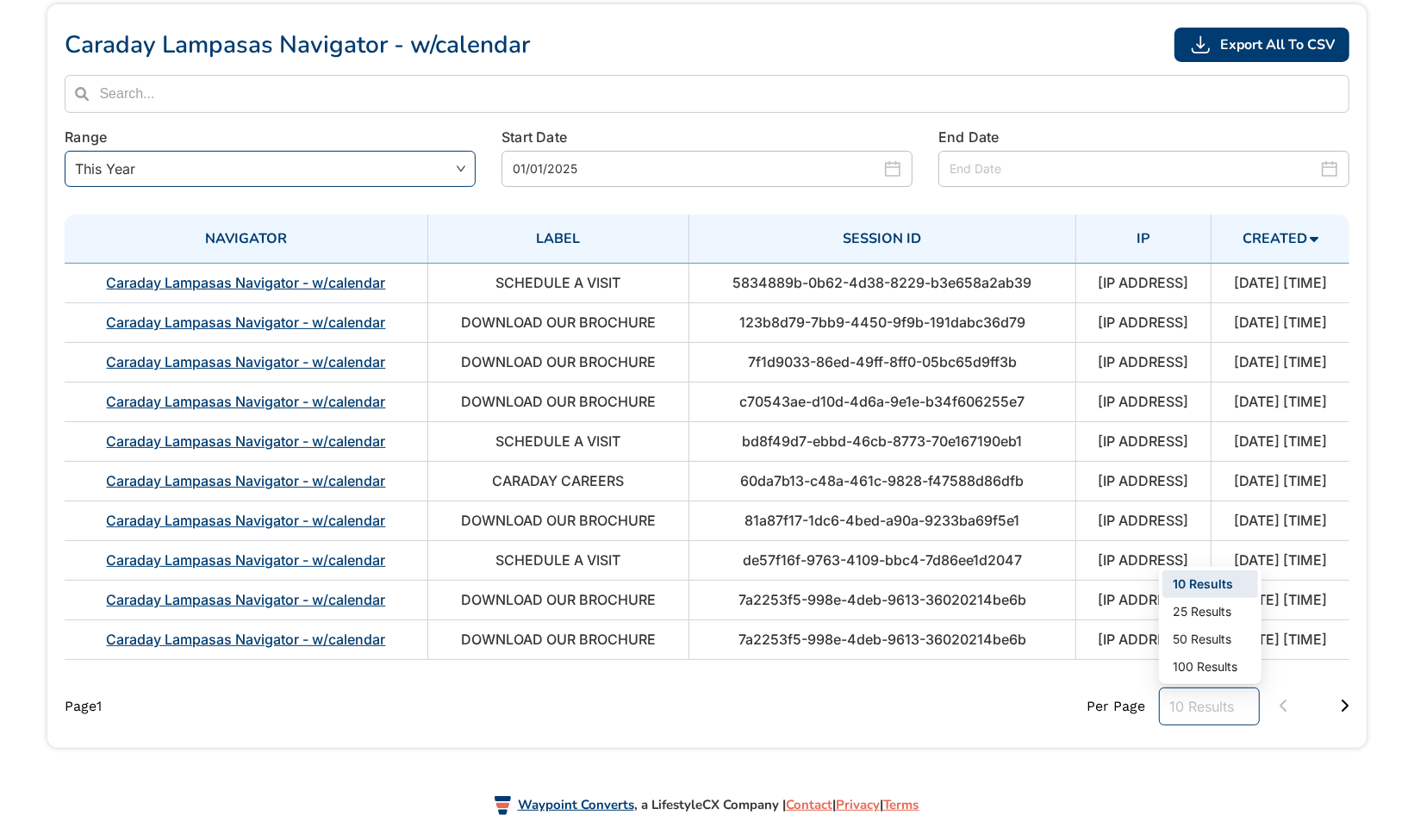 click on "10 Results" at bounding box center [1209, 706] 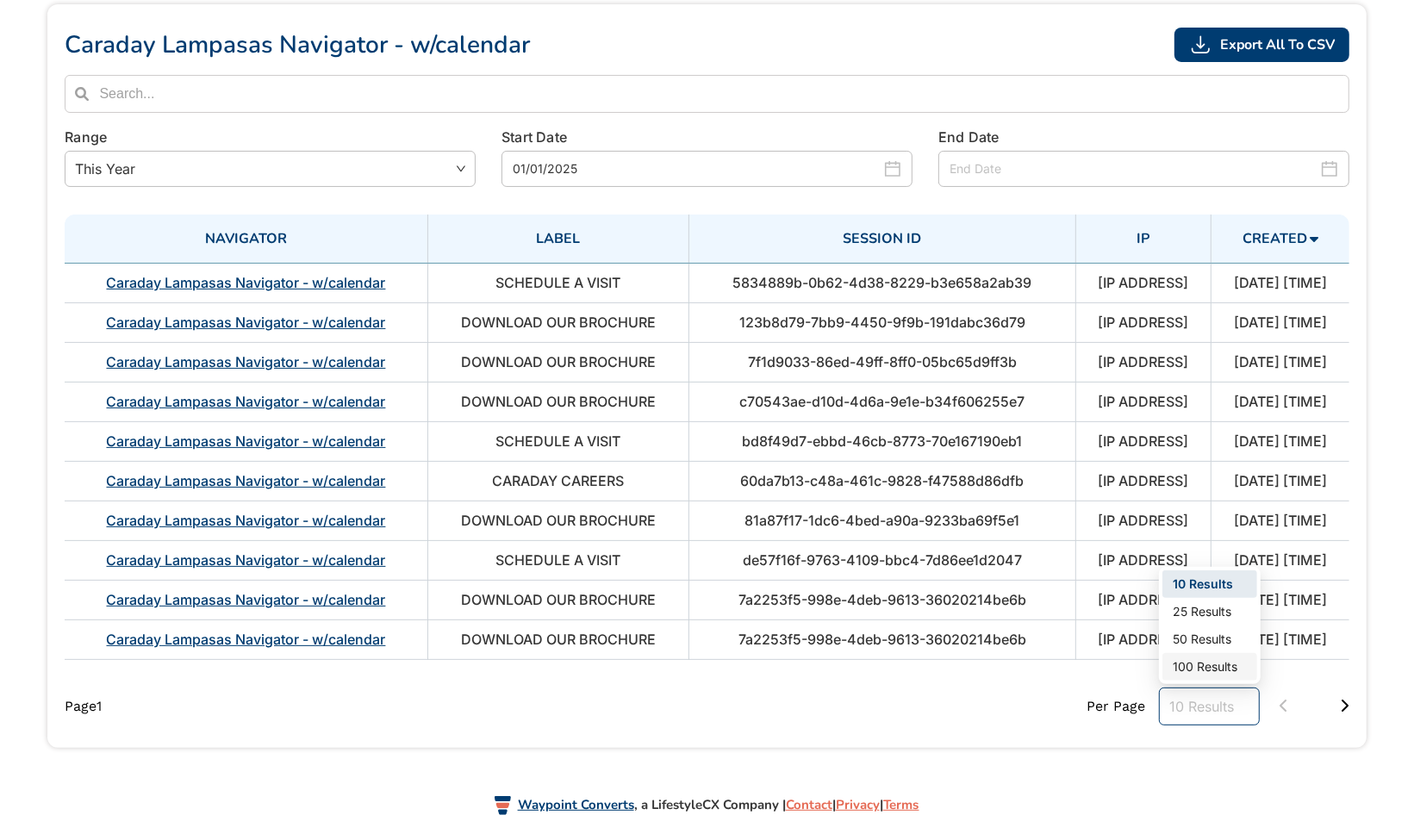 click on "100 Results" at bounding box center [1210, 667] 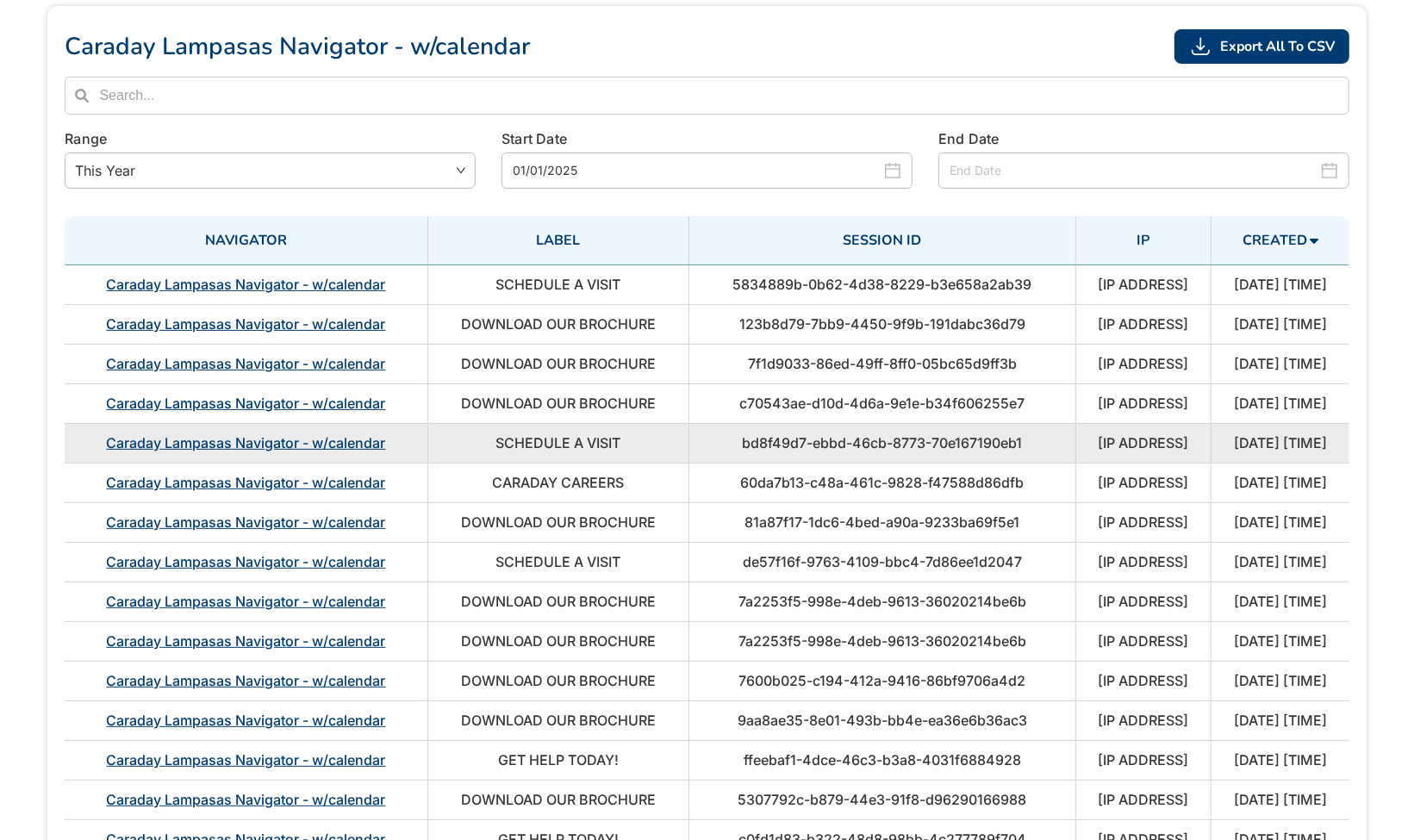 scroll, scrollTop: 177, scrollLeft: 0, axis: vertical 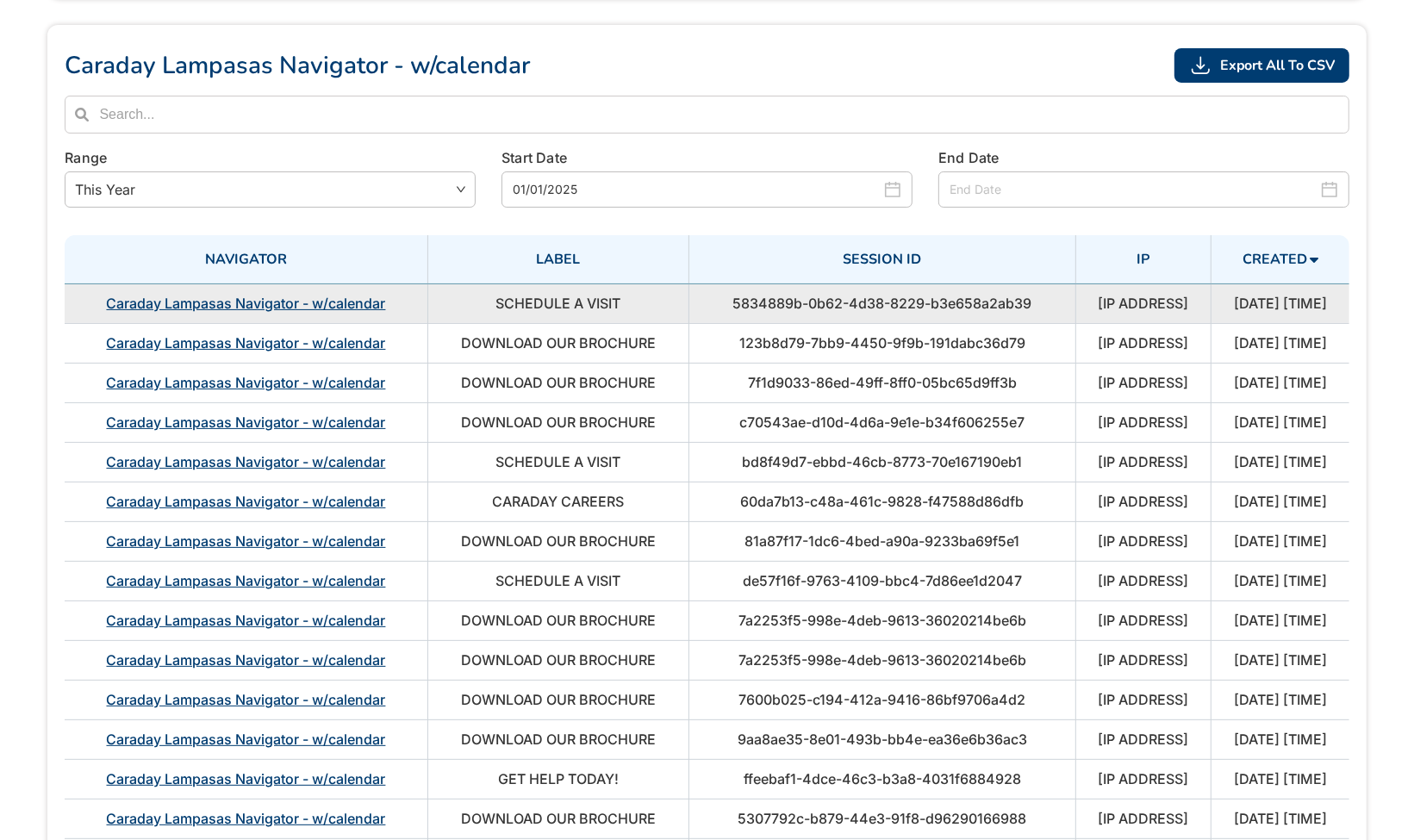 click on "Caraday Lampasas Navigator - w/calendar" at bounding box center [246, 303] 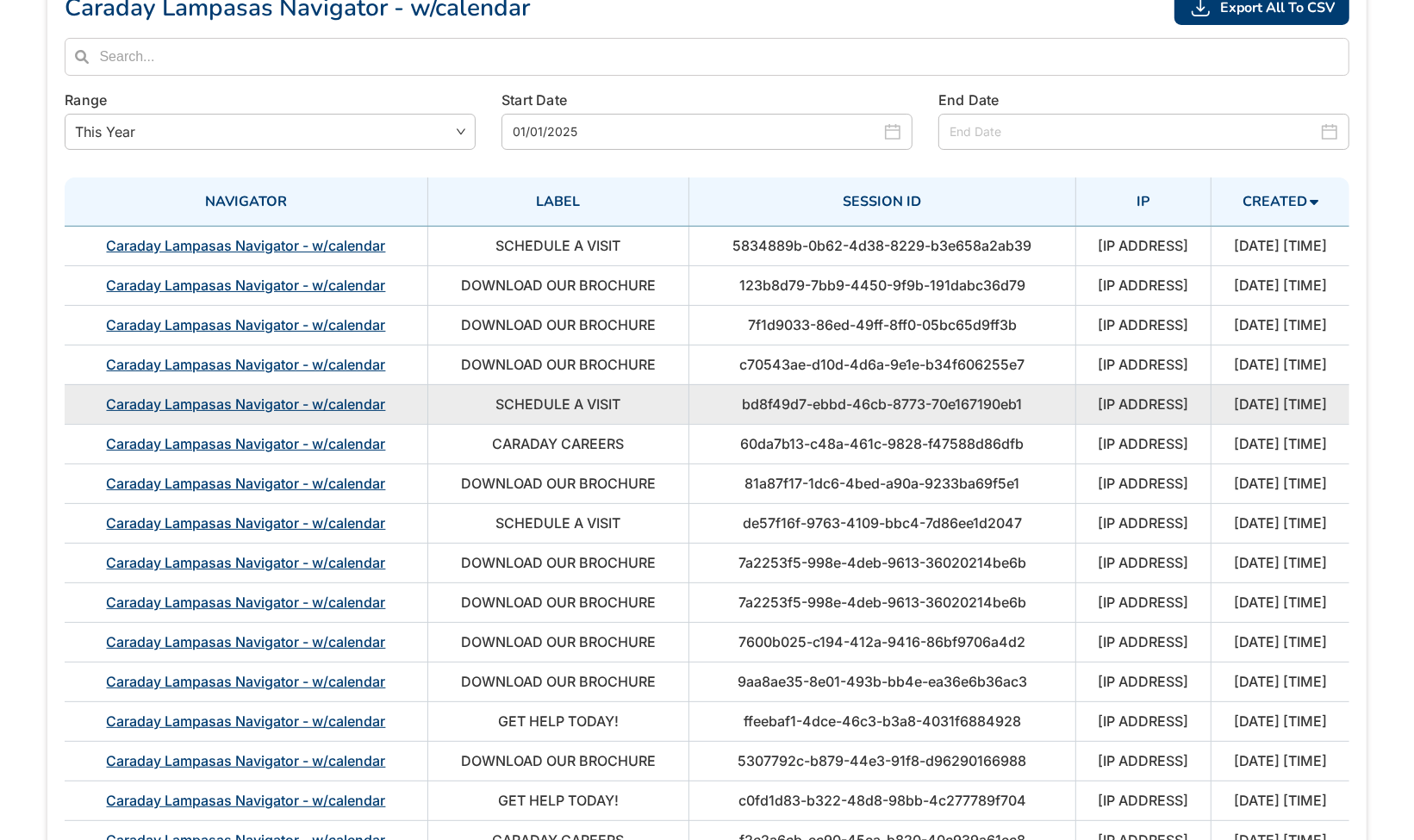 scroll, scrollTop: 0, scrollLeft: 0, axis: both 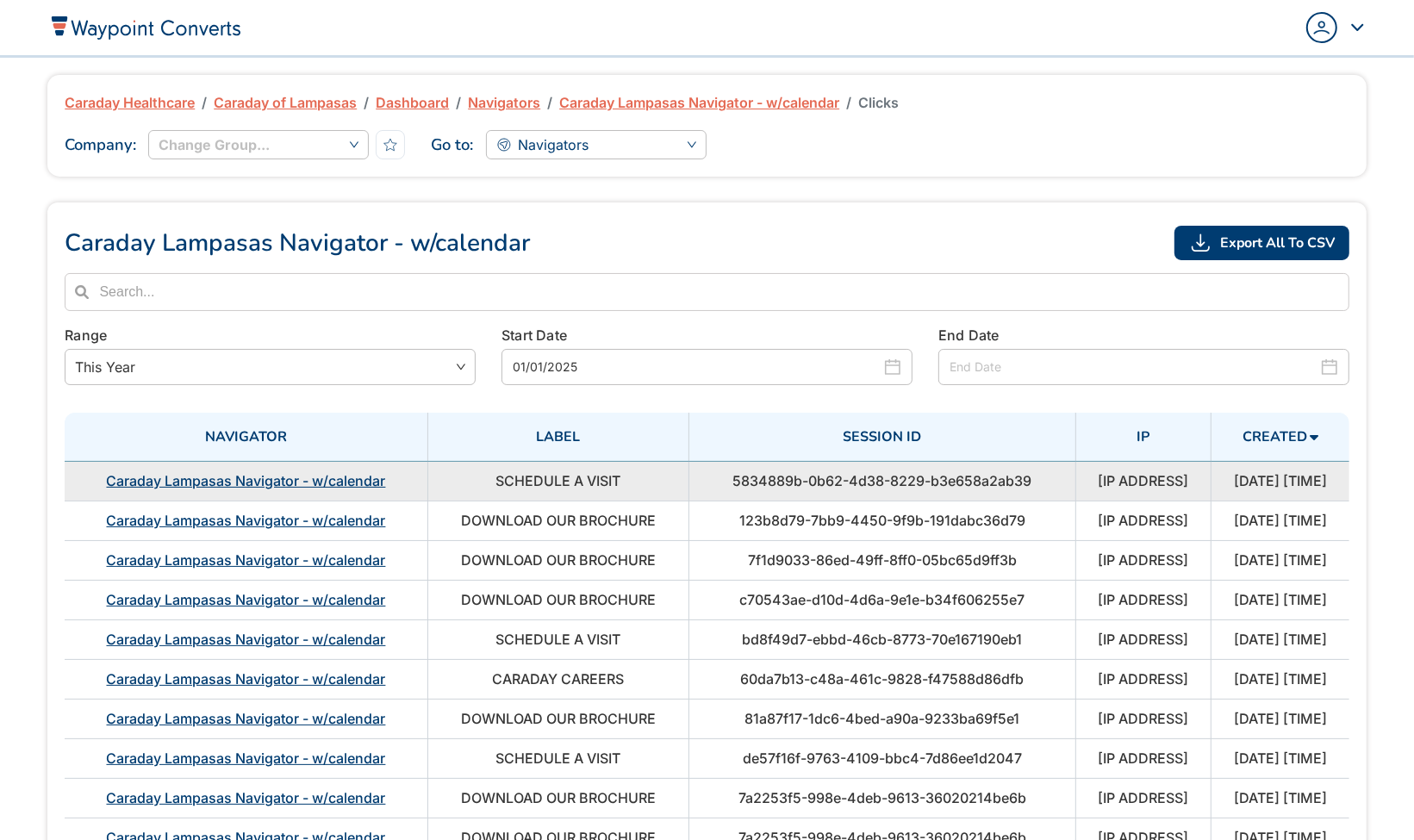 click on "Caraday Lampasas Navigator - w/calendar" at bounding box center (246, 481) 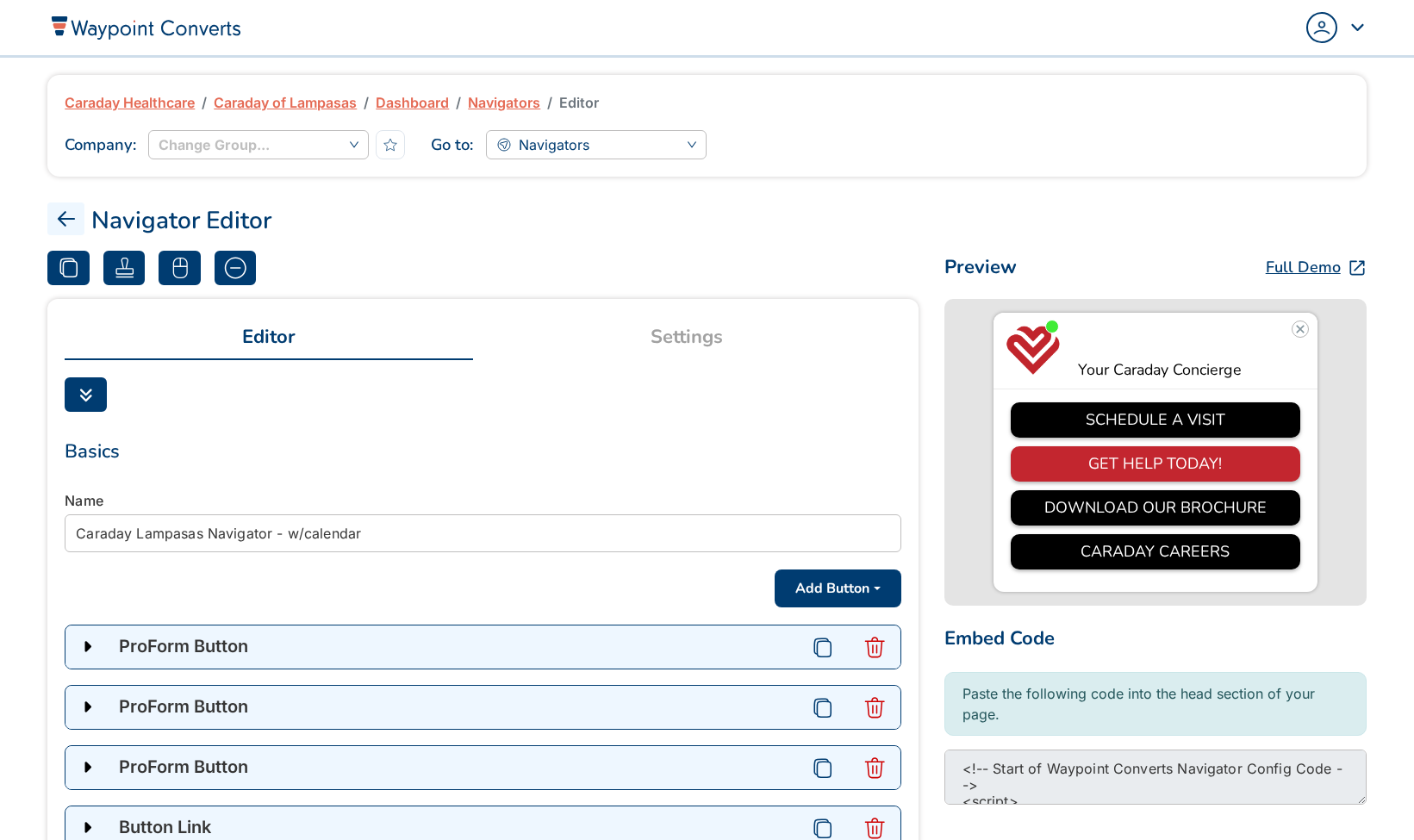 scroll, scrollTop: 0, scrollLeft: 0, axis: both 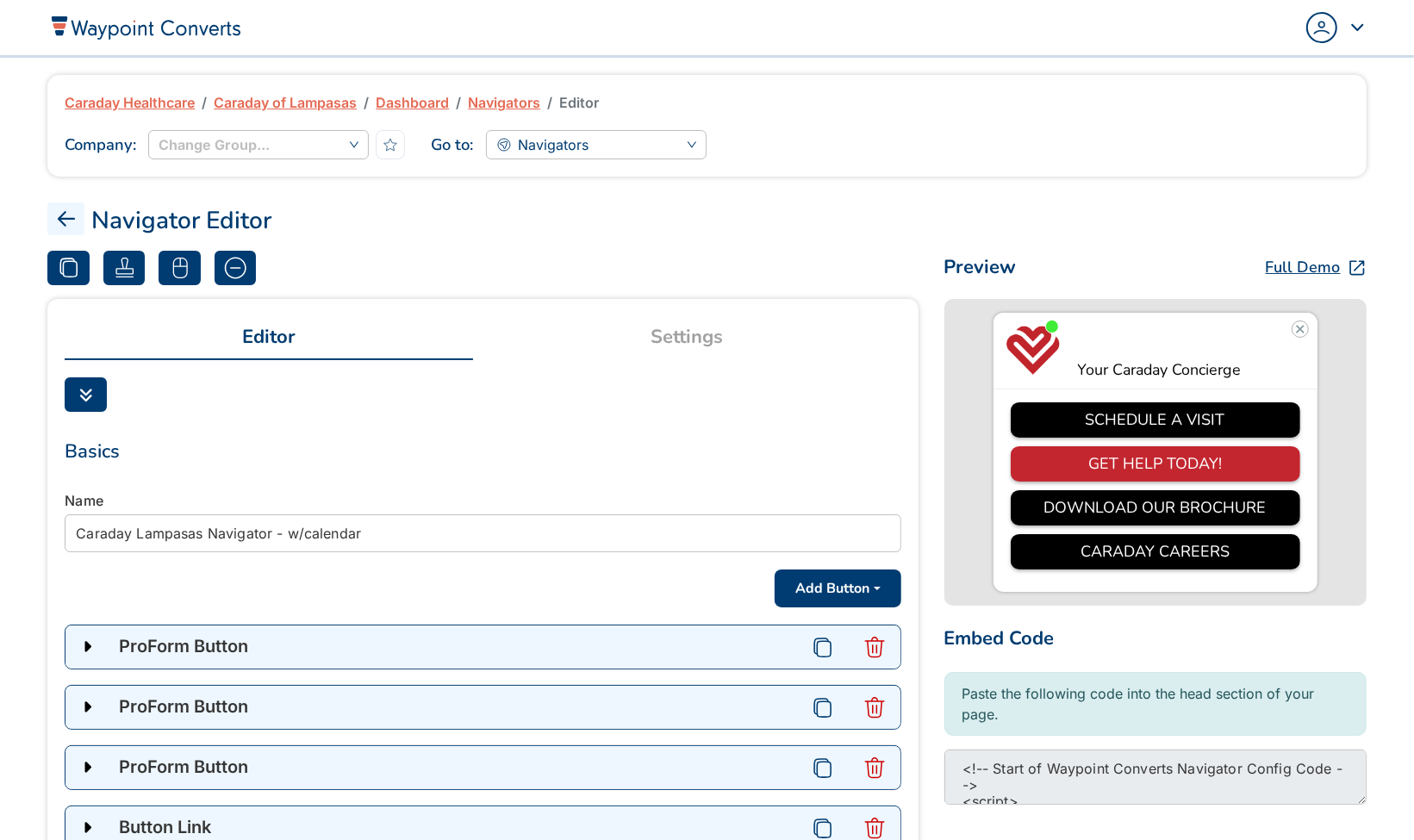 click 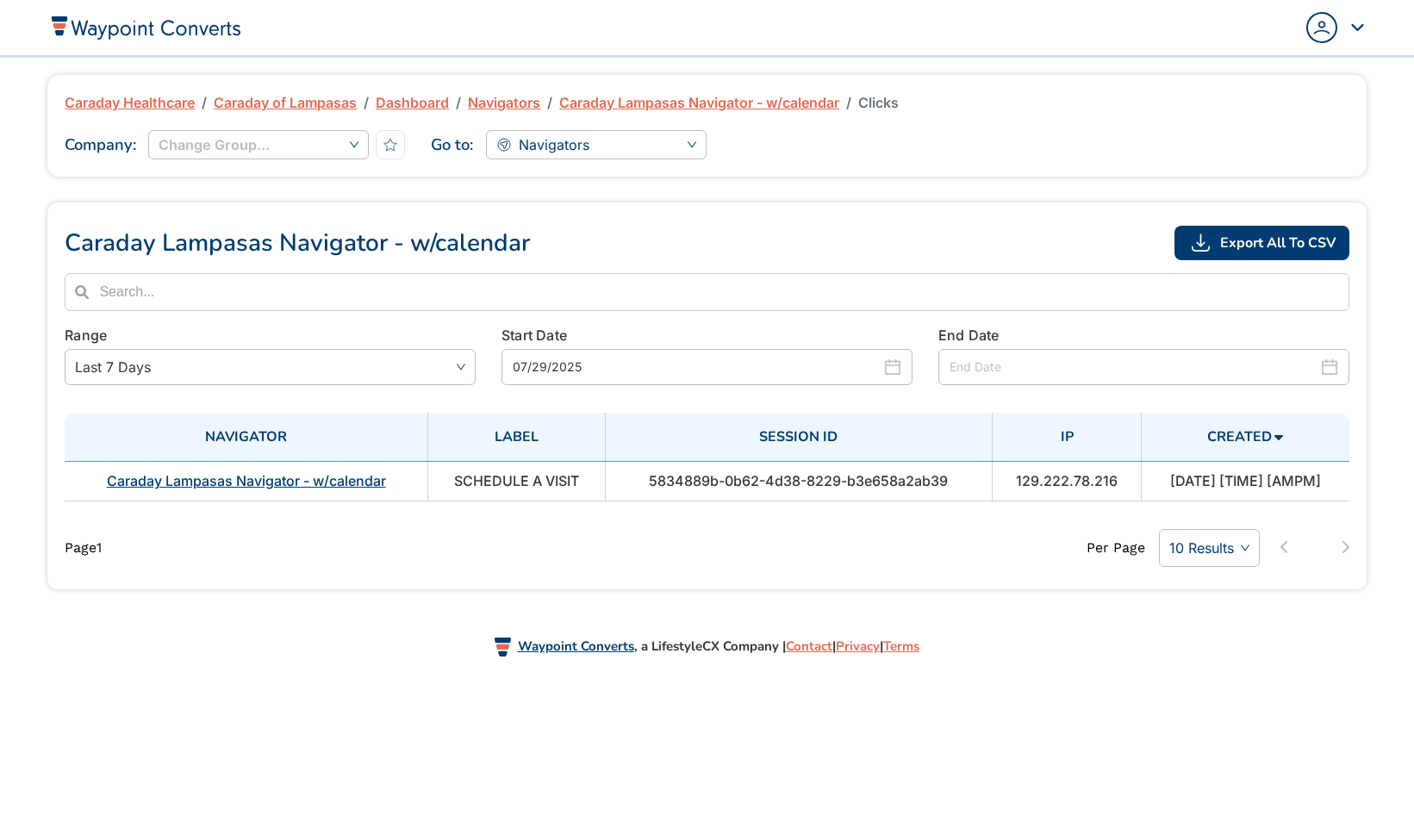 scroll, scrollTop: 0, scrollLeft: 0, axis: both 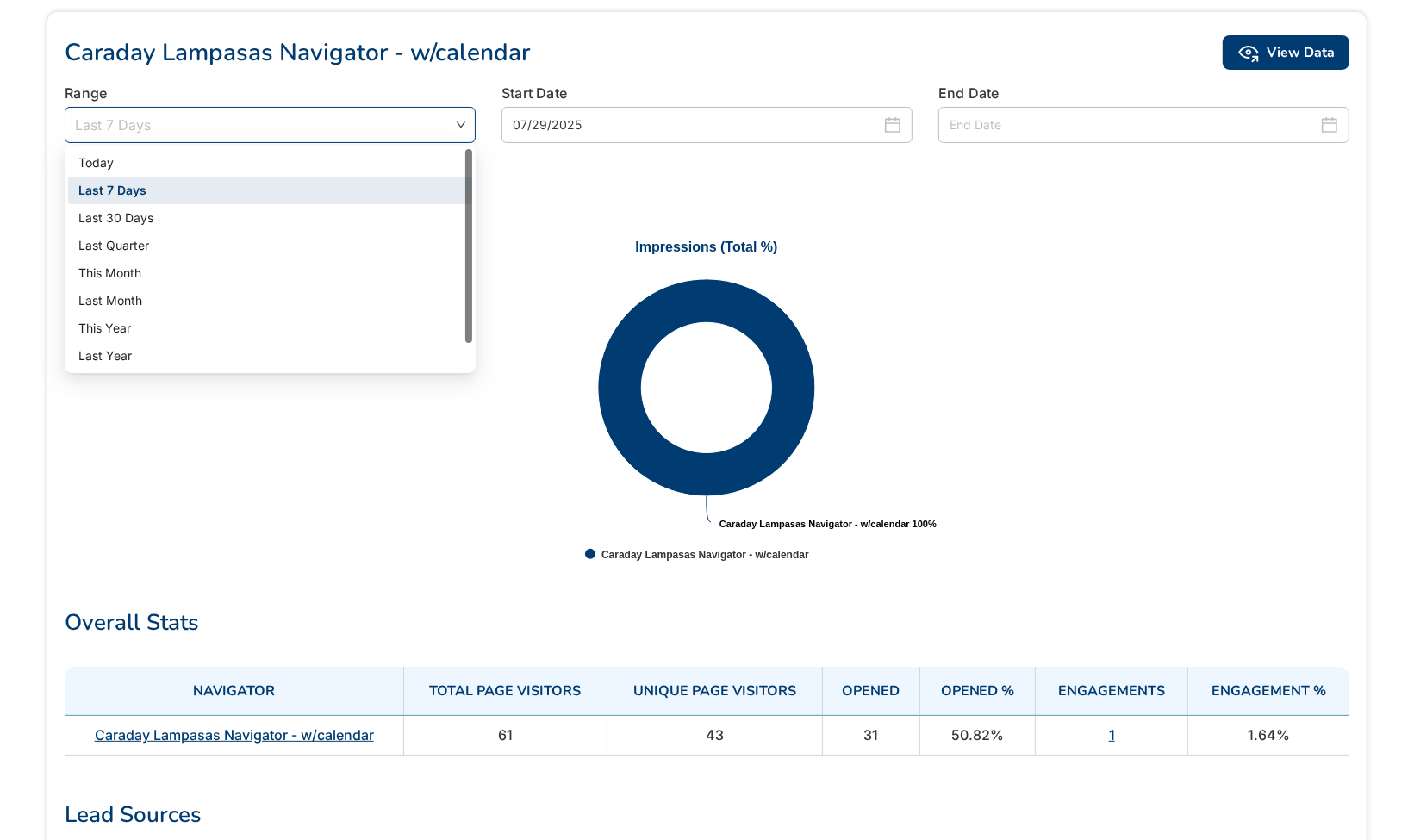 click at bounding box center (270, 126) 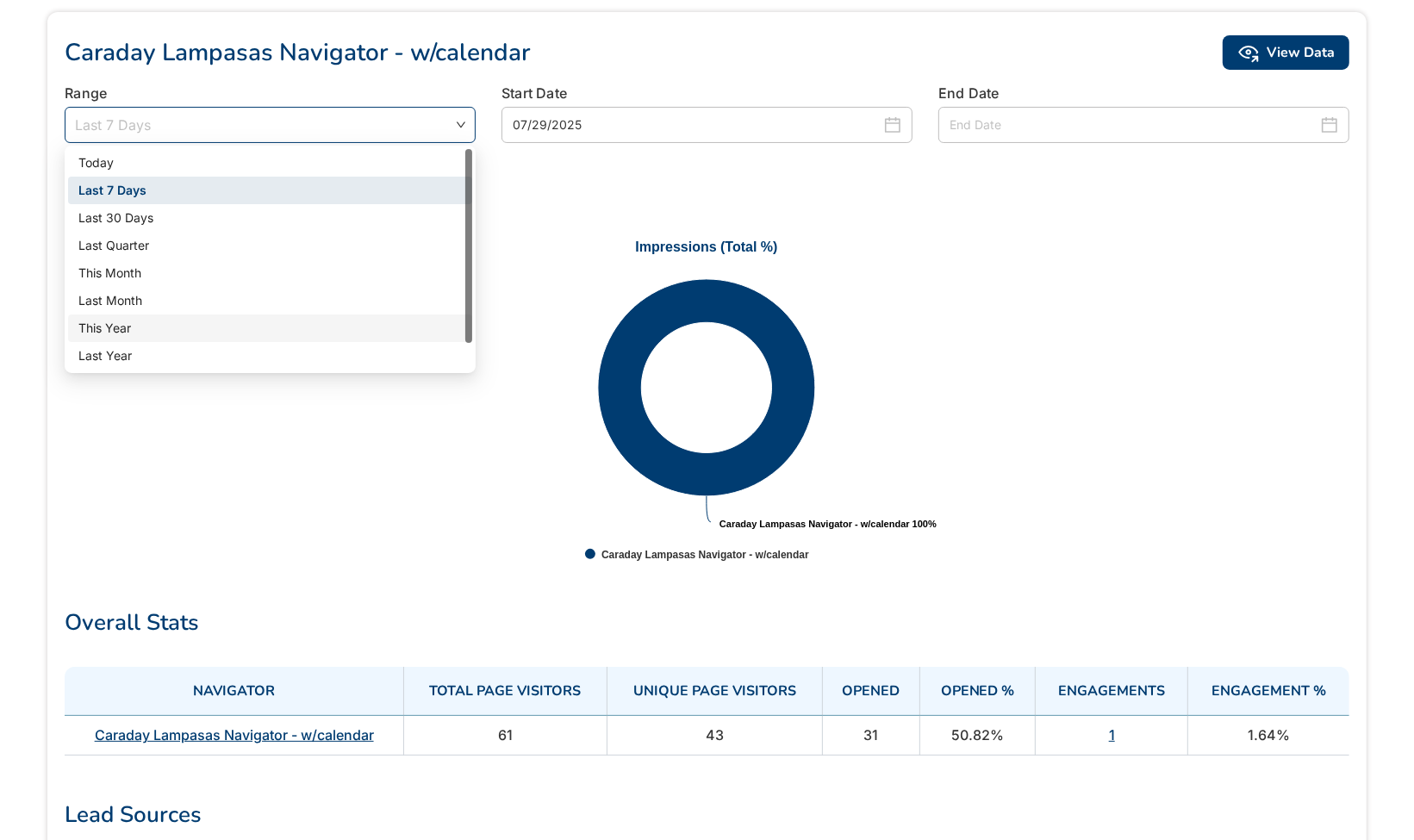 click on "This Year" at bounding box center [270, 328] 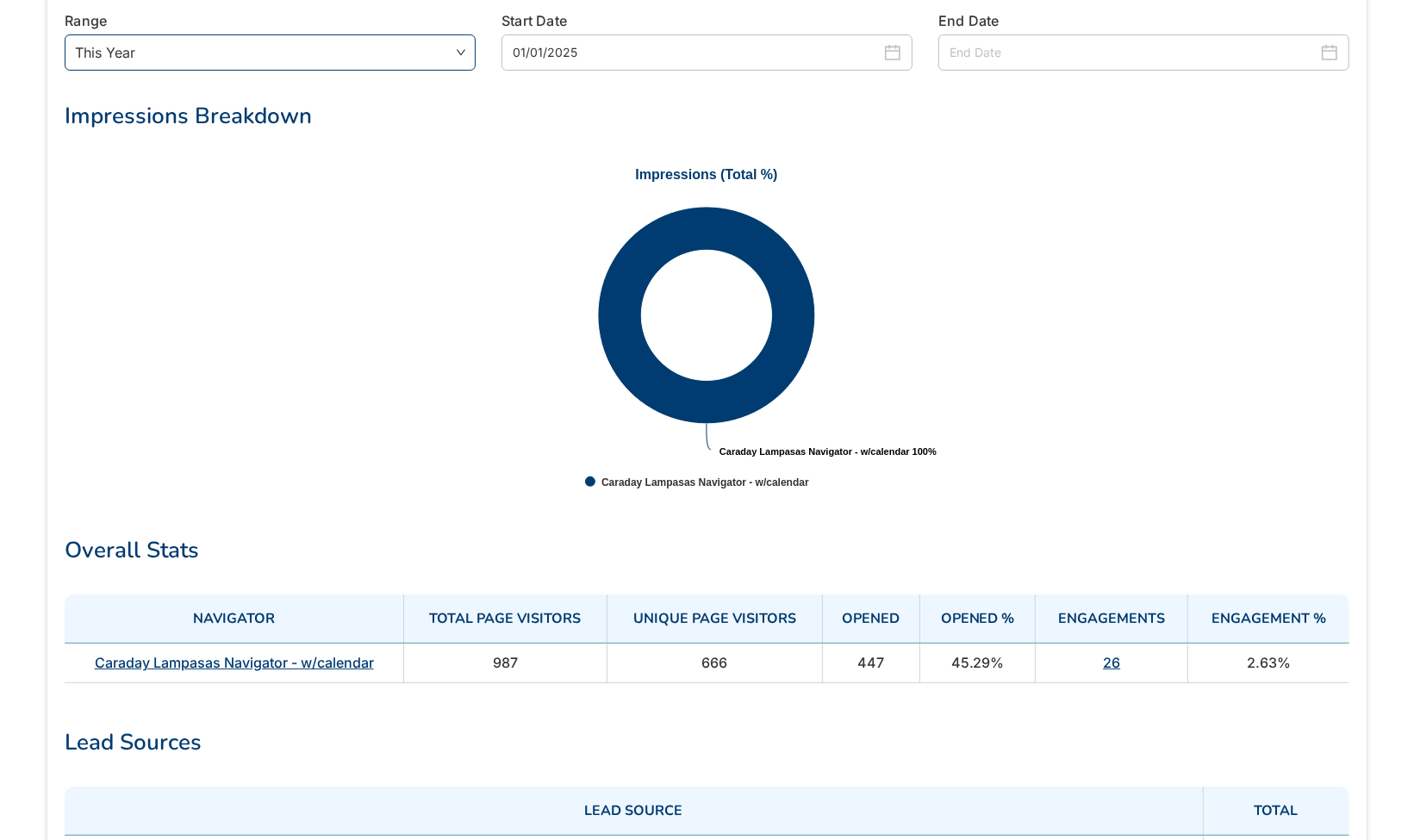 scroll, scrollTop: 256, scrollLeft: 0, axis: vertical 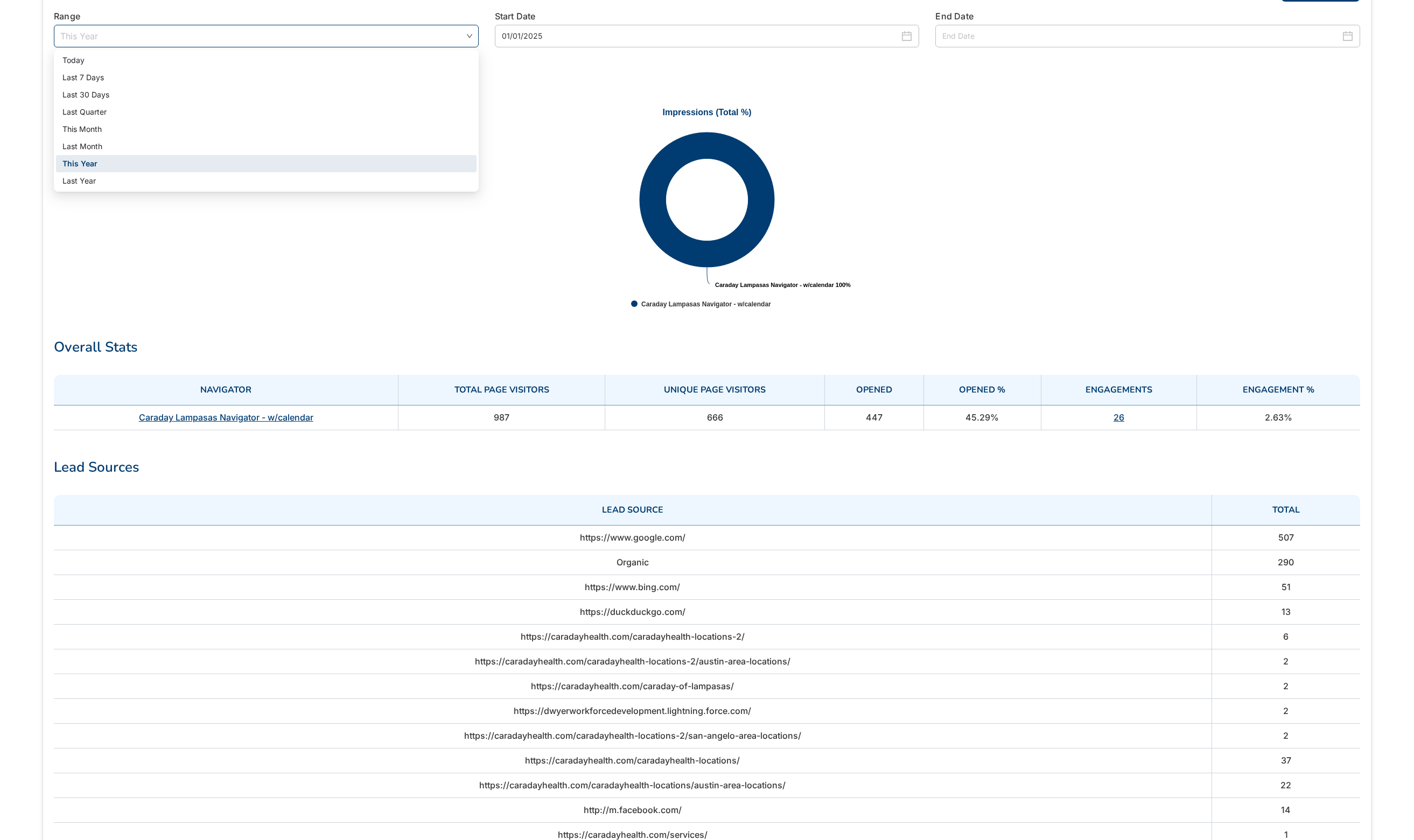 click 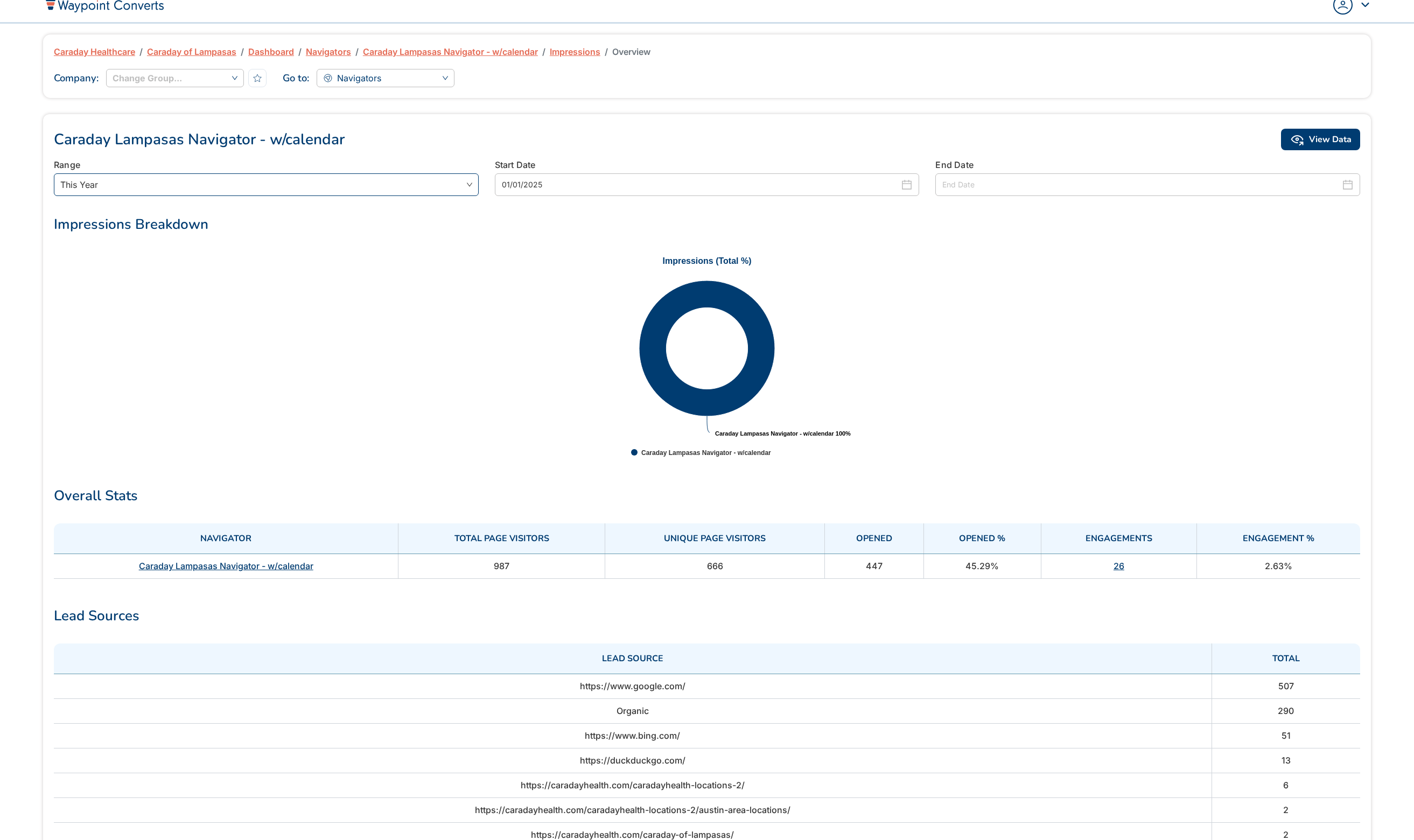 scroll, scrollTop: 0, scrollLeft: 0, axis: both 